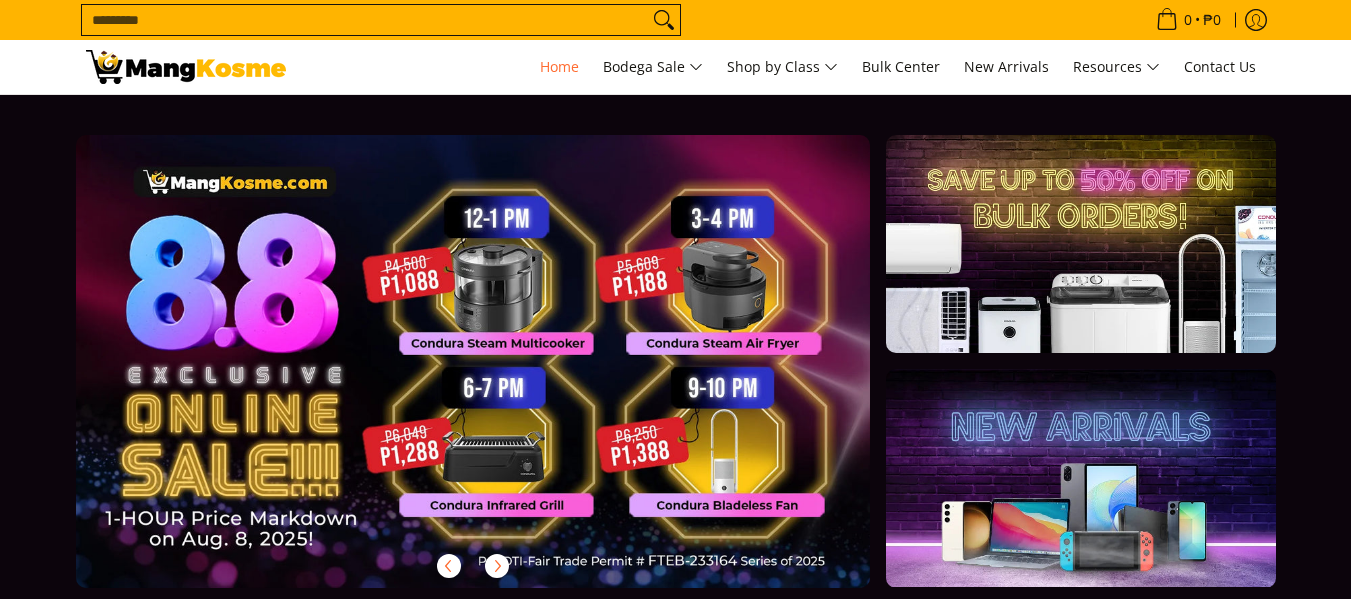scroll, scrollTop: 0, scrollLeft: 0, axis: both 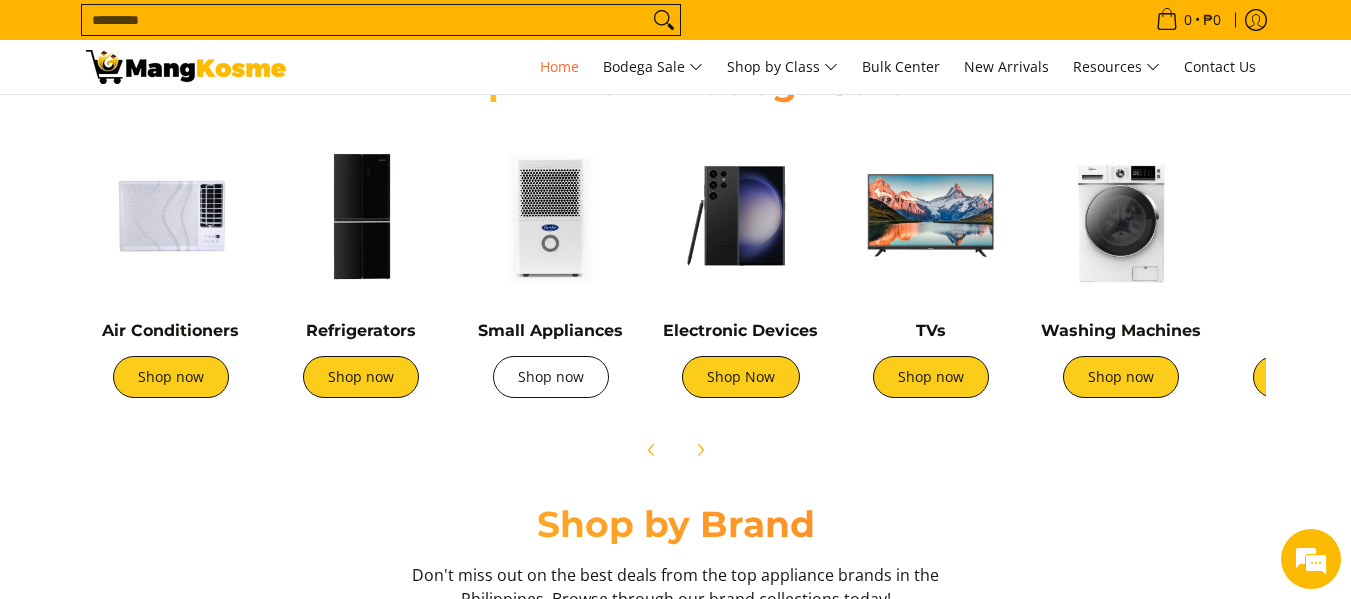 click on "Shop now" at bounding box center (551, 377) 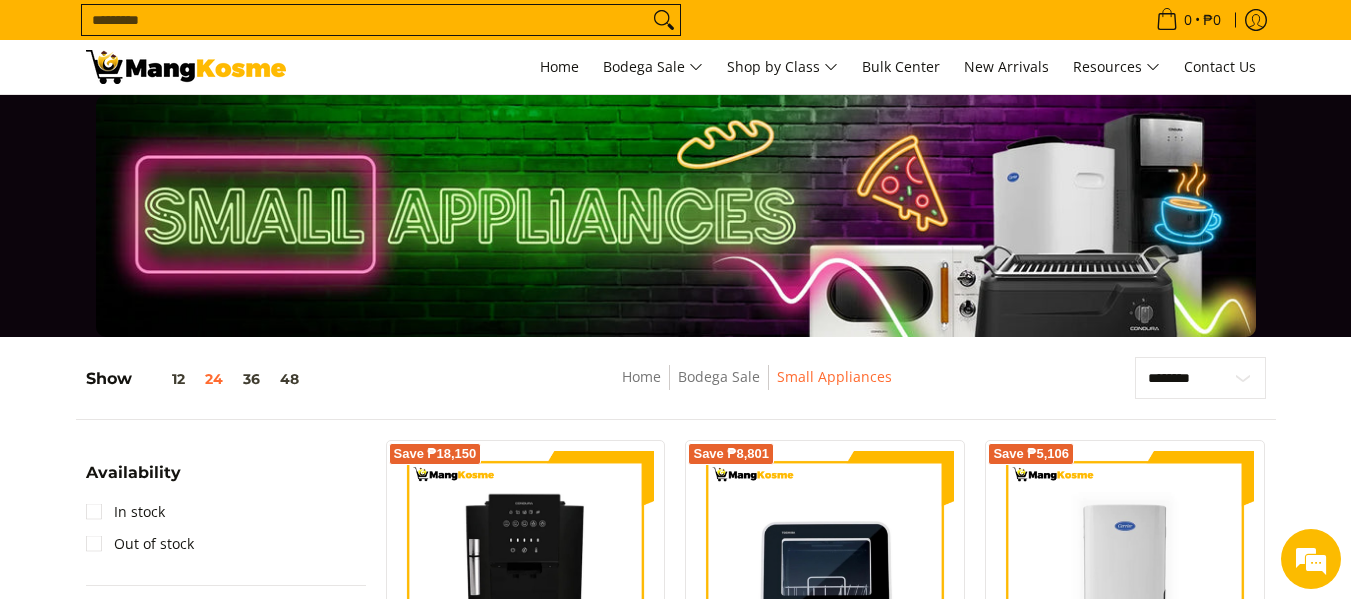 scroll, scrollTop: 433, scrollLeft: 0, axis: vertical 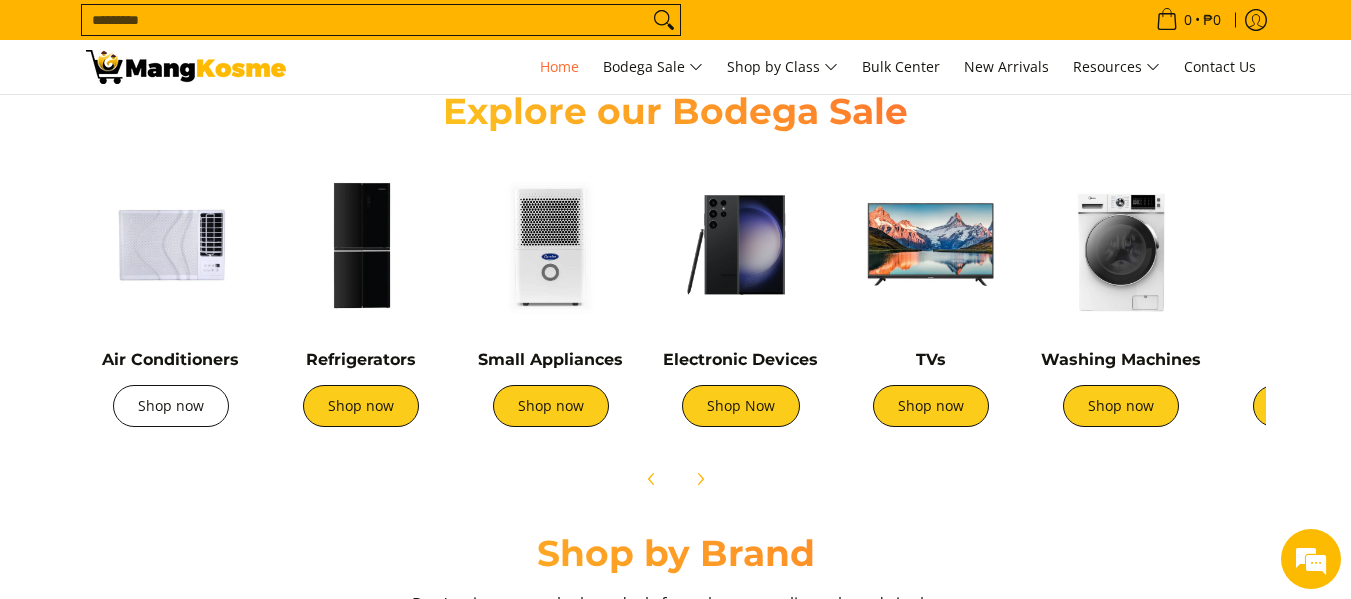 click on "Shop now" at bounding box center [171, 406] 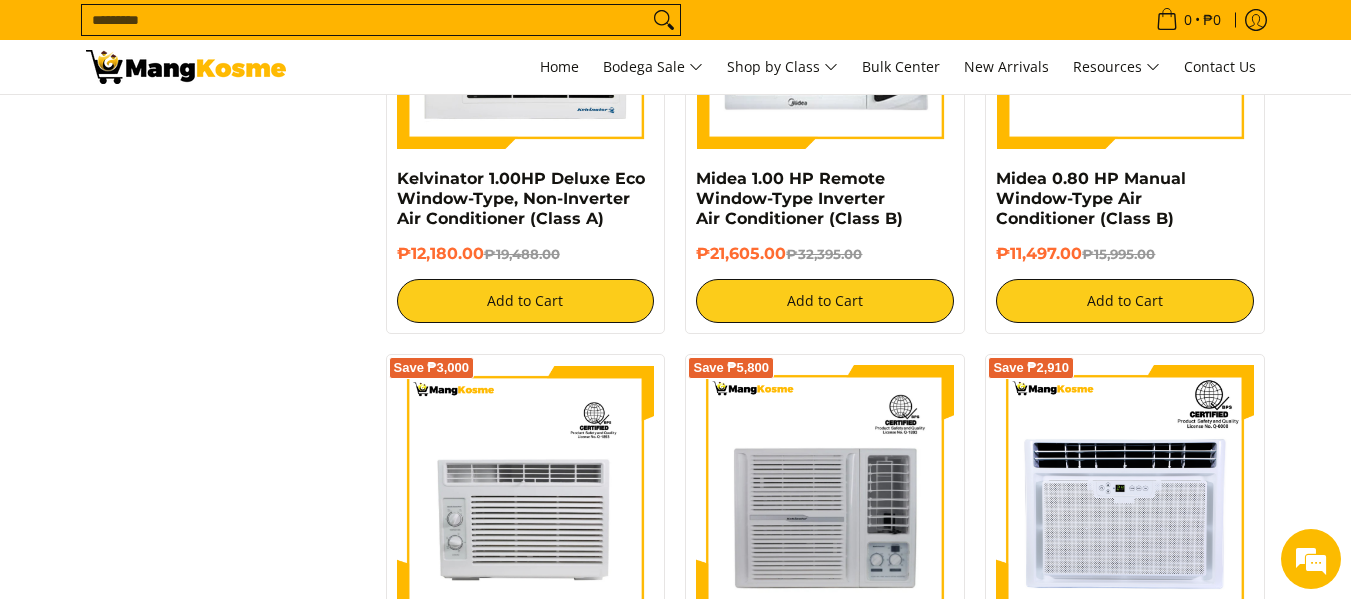 scroll, scrollTop: 3476, scrollLeft: 0, axis: vertical 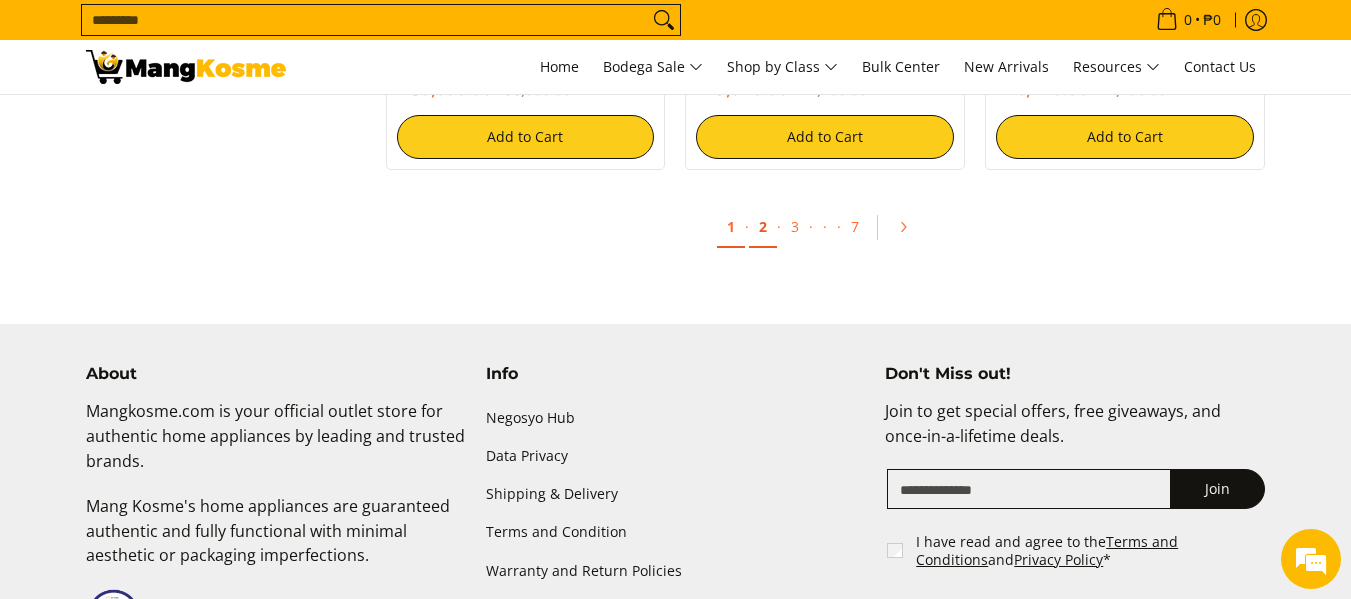 click on "2" at bounding box center [763, 227] 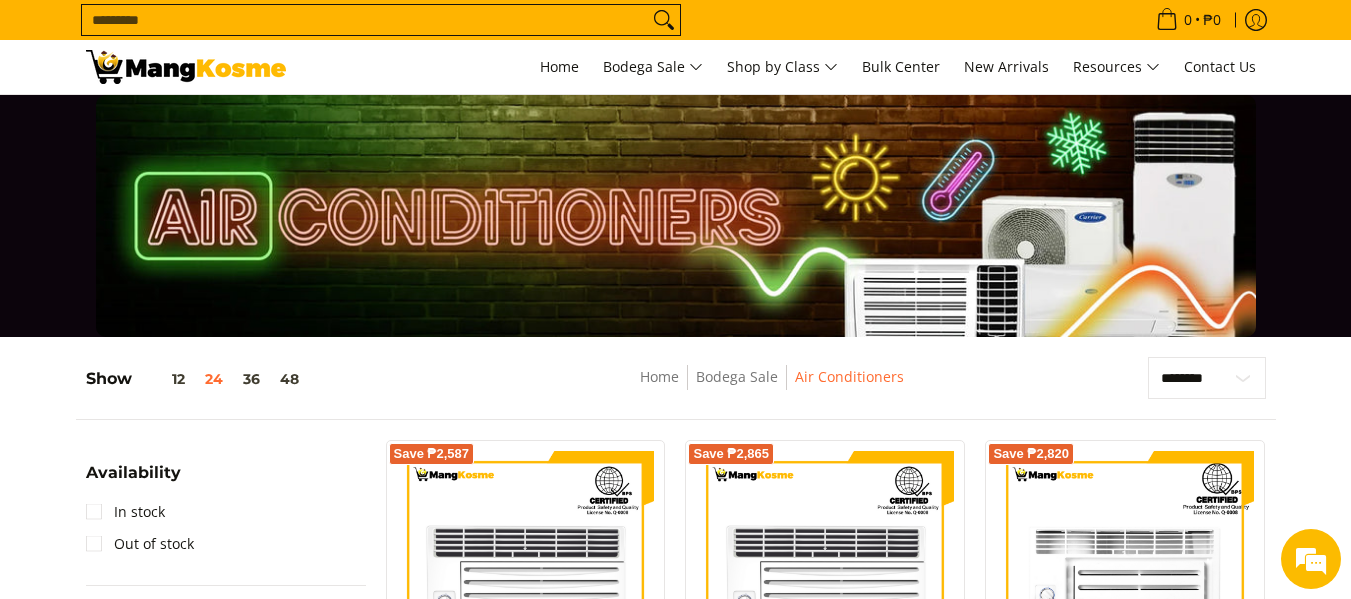 scroll, scrollTop: 0, scrollLeft: 0, axis: both 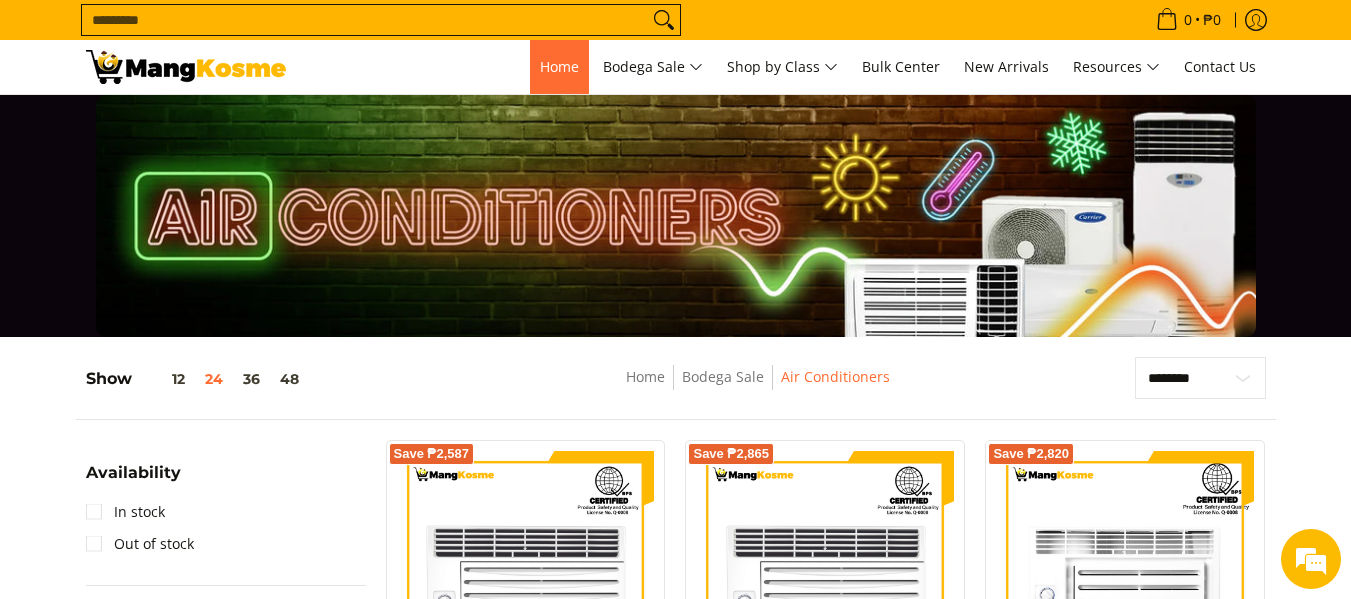 click on "Home" at bounding box center [559, 66] 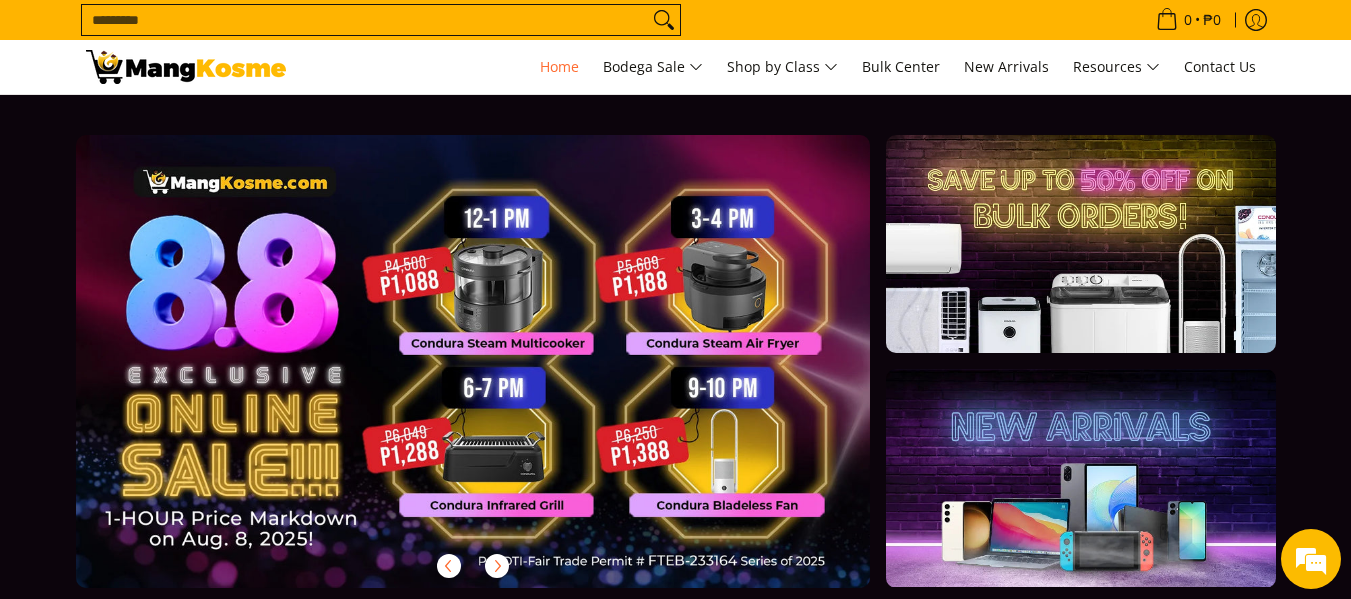 scroll, scrollTop: 0, scrollLeft: 0, axis: both 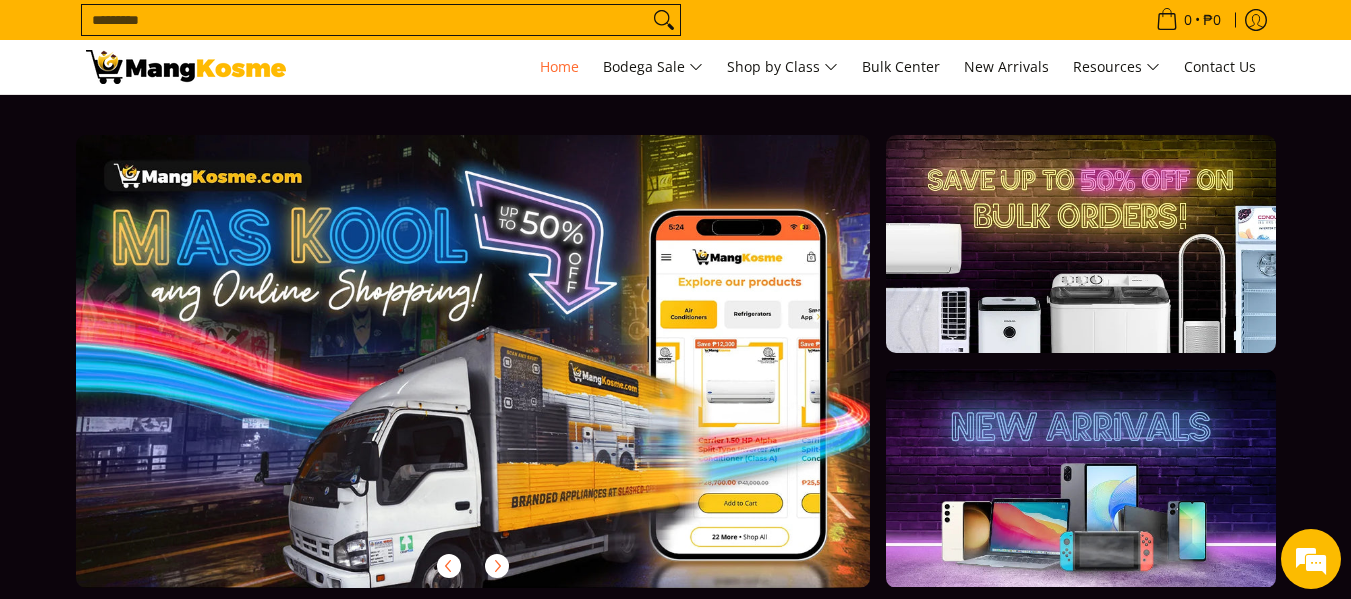 click on "Search..." at bounding box center (365, 20) 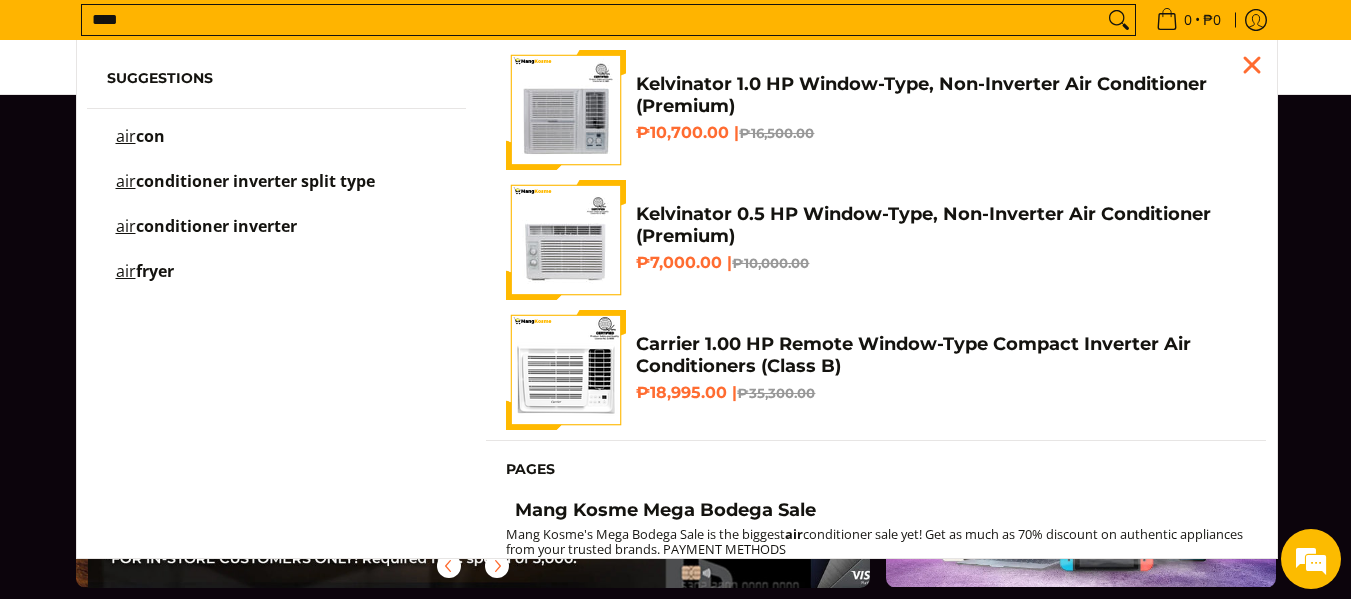 scroll, scrollTop: 0, scrollLeft: 1590, axis: horizontal 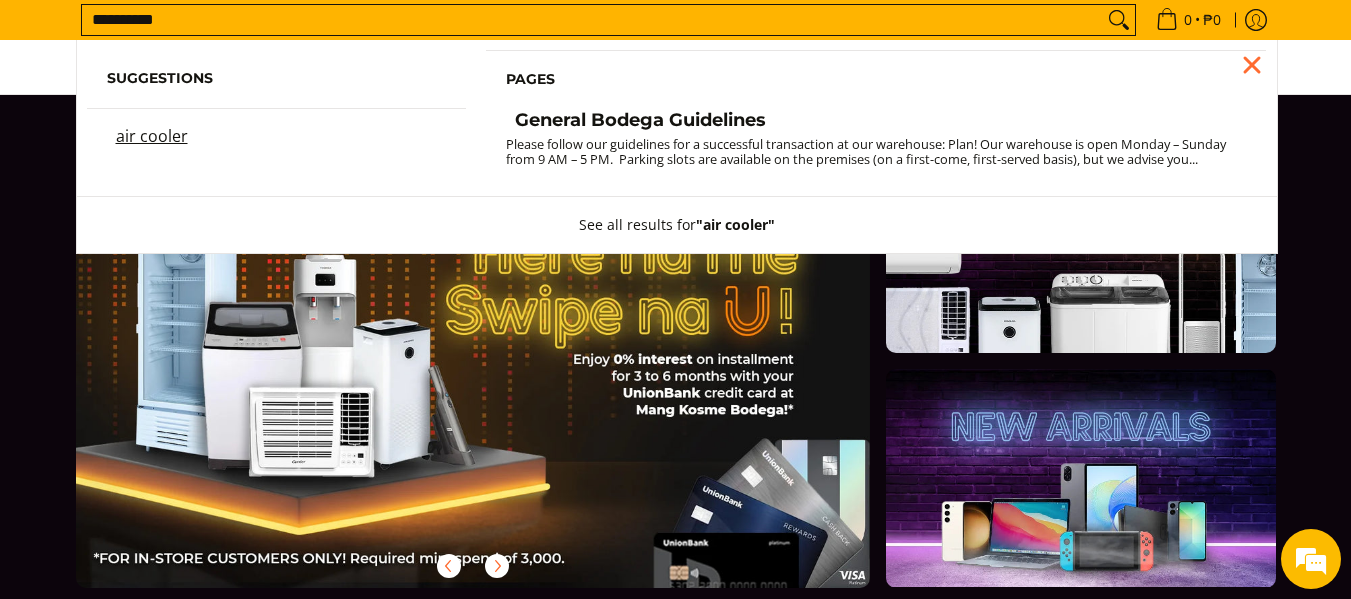type on "**********" 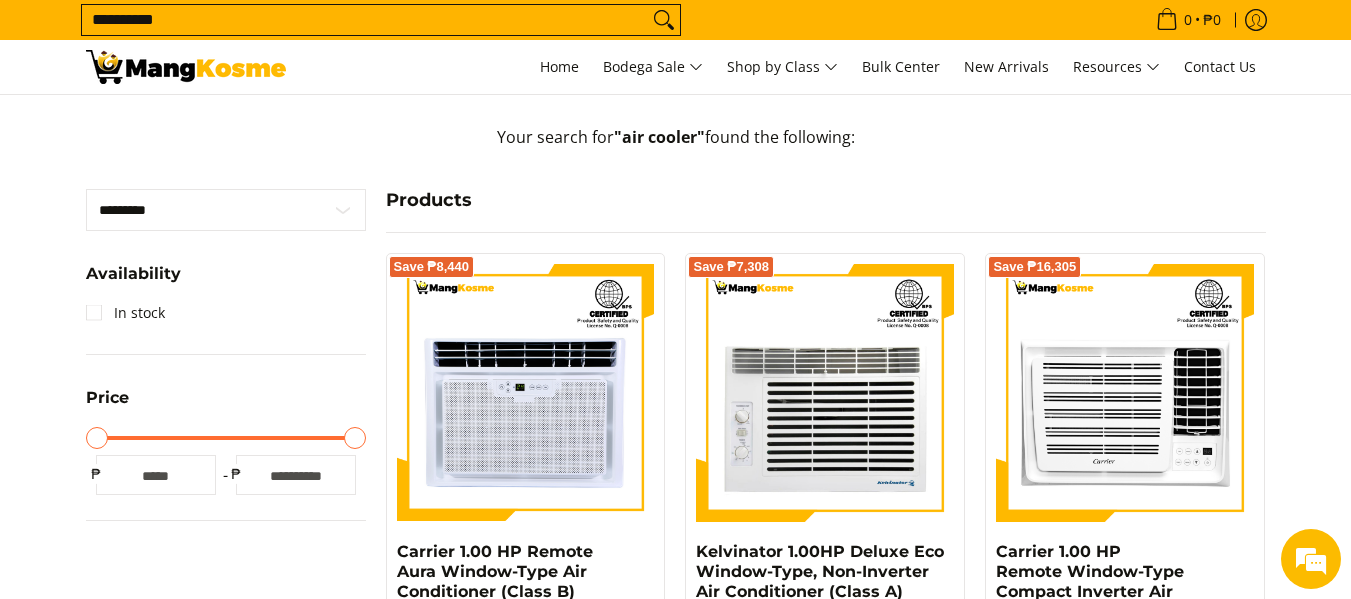 scroll, scrollTop: 291, scrollLeft: 0, axis: vertical 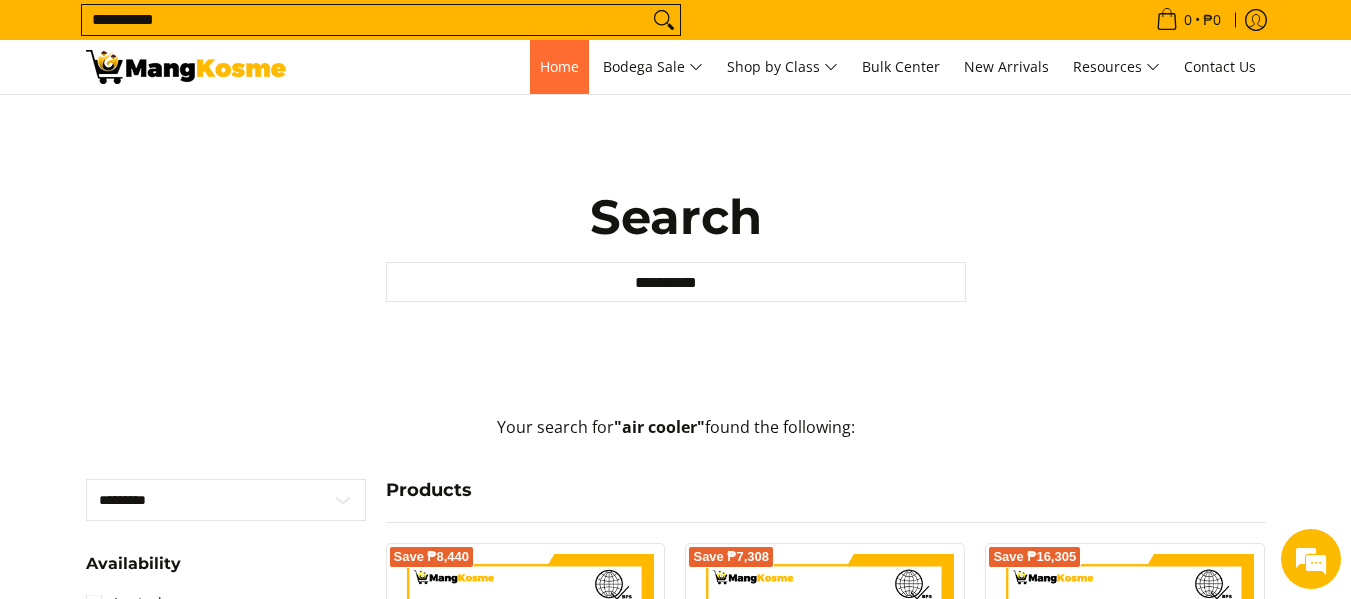 click on "Home" at bounding box center [559, 66] 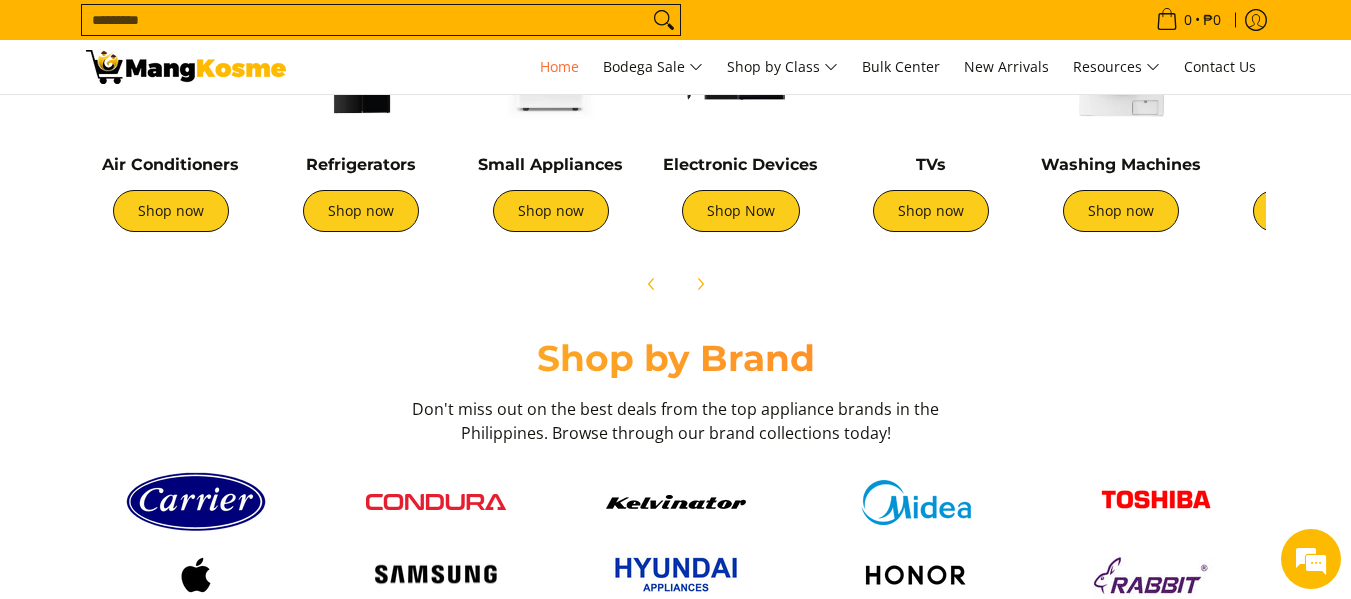 scroll, scrollTop: 926, scrollLeft: 0, axis: vertical 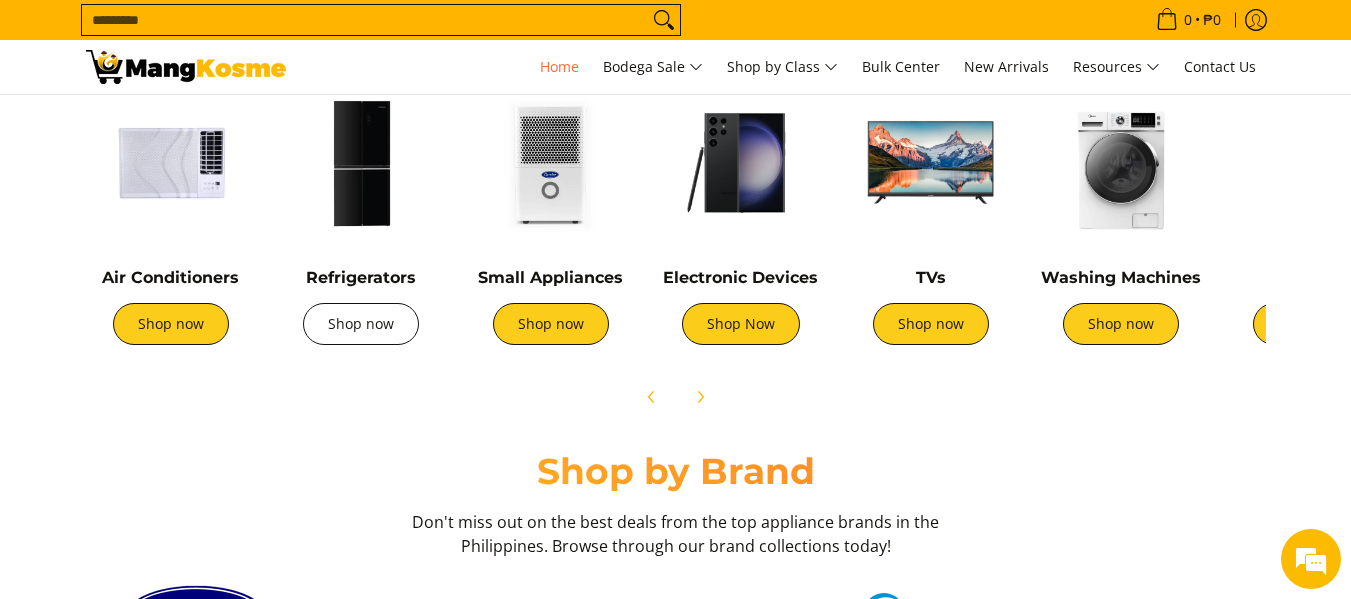 click on "Shop now" at bounding box center [361, 324] 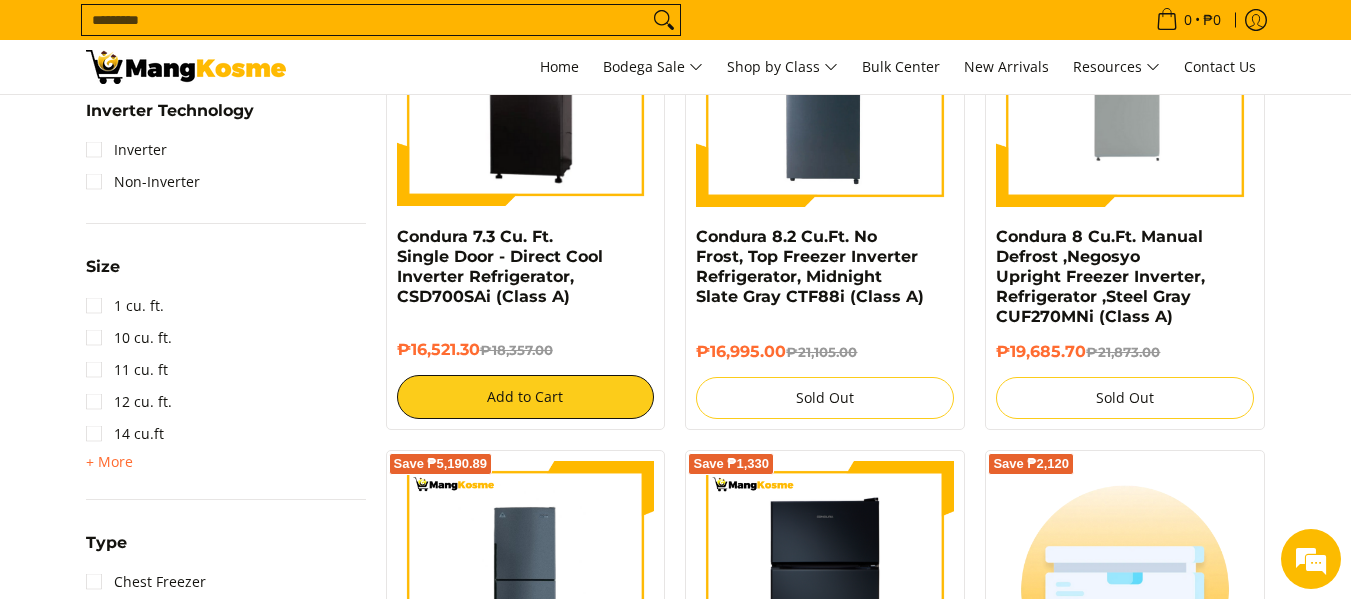 scroll, scrollTop: 996, scrollLeft: 0, axis: vertical 